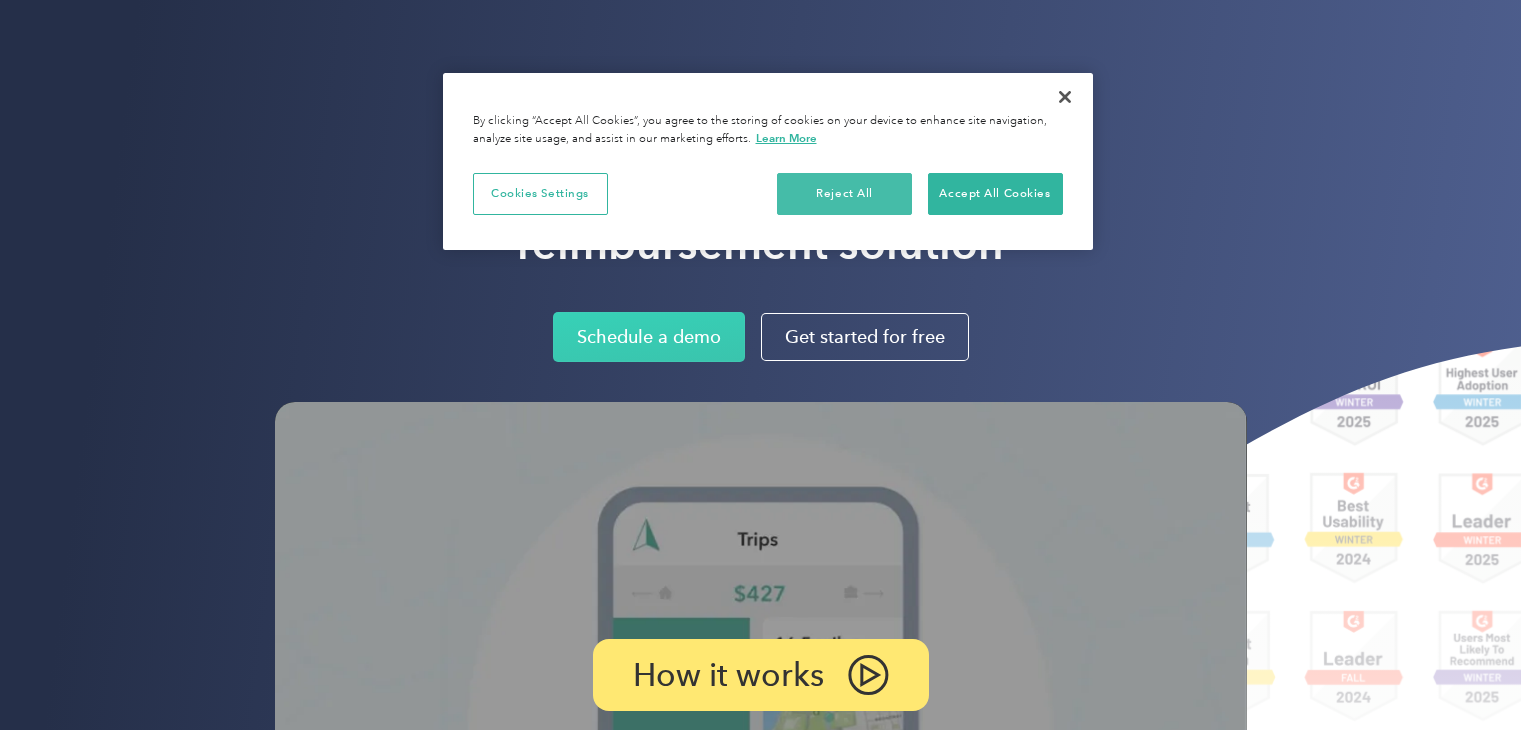 scroll, scrollTop: 0, scrollLeft: 0, axis: both 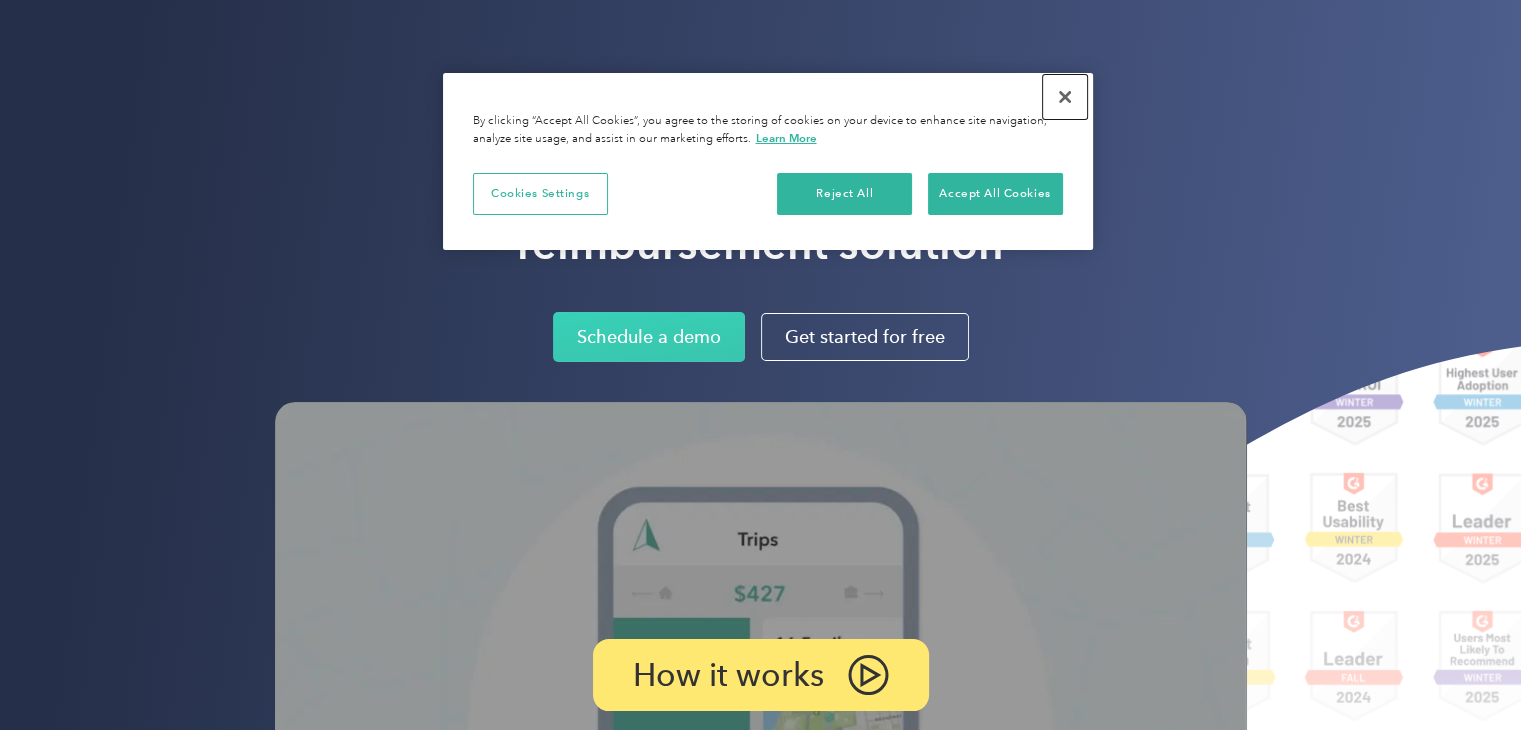 click at bounding box center [1065, 97] 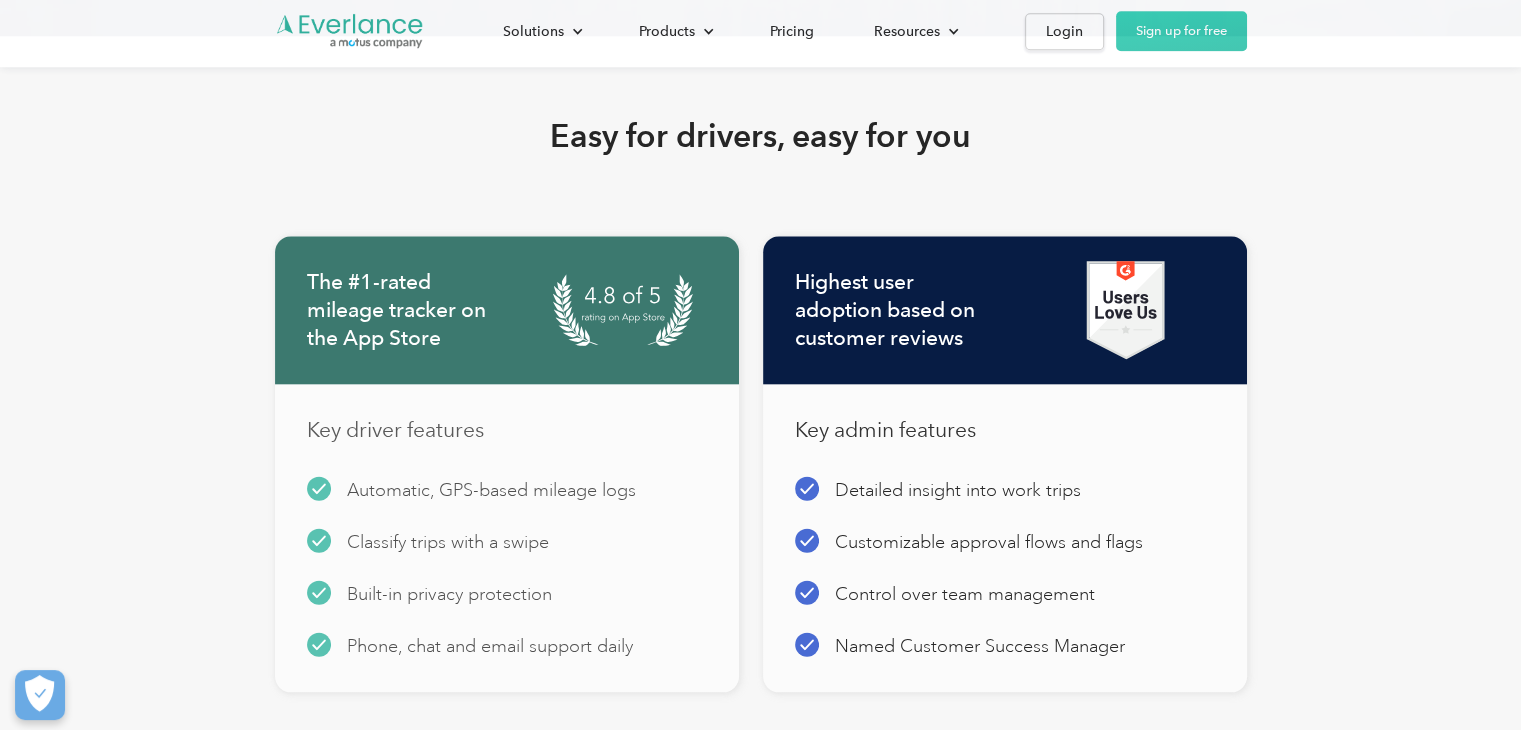 scroll, scrollTop: 2200, scrollLeft: 0, axis: vertical 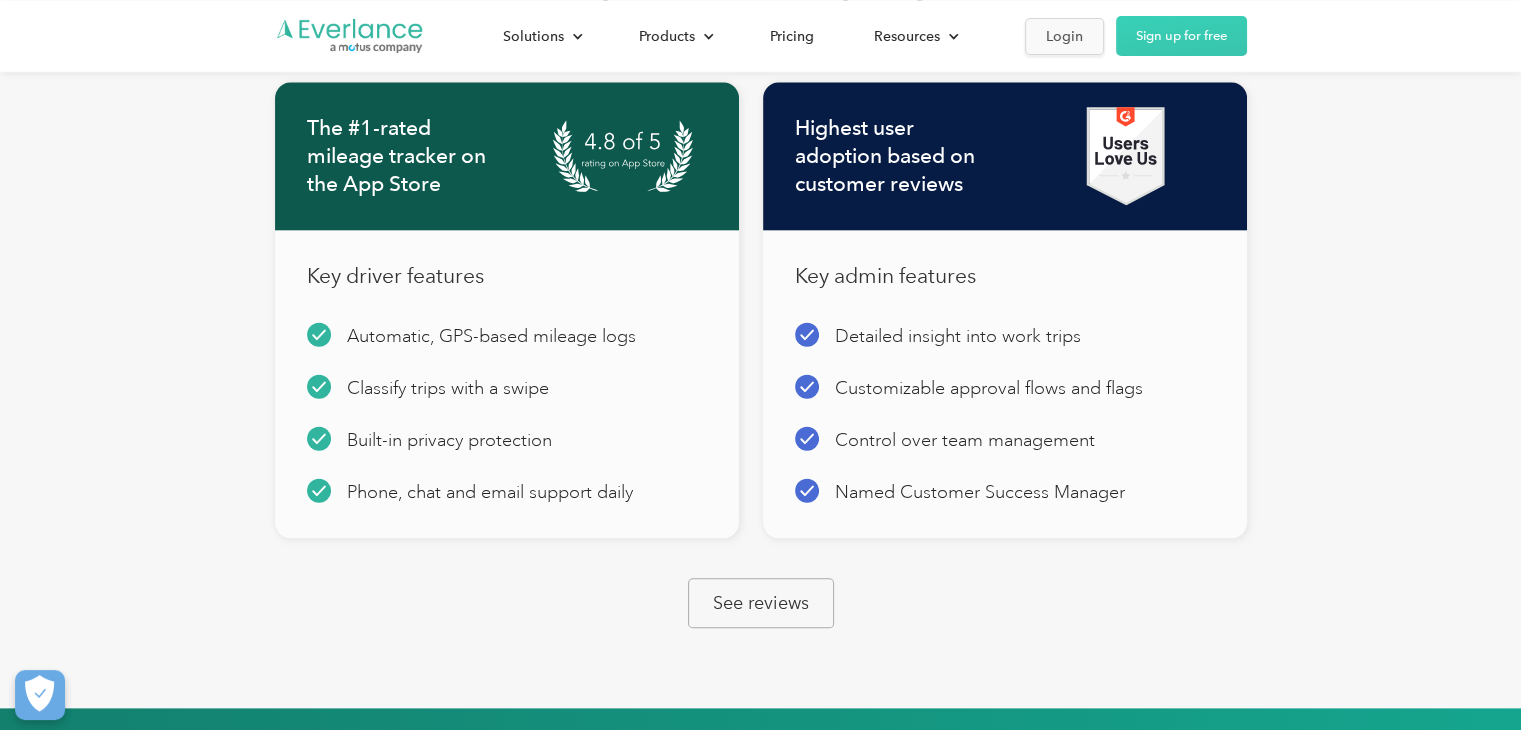click on "Login" at bounding box center [1064, 36] 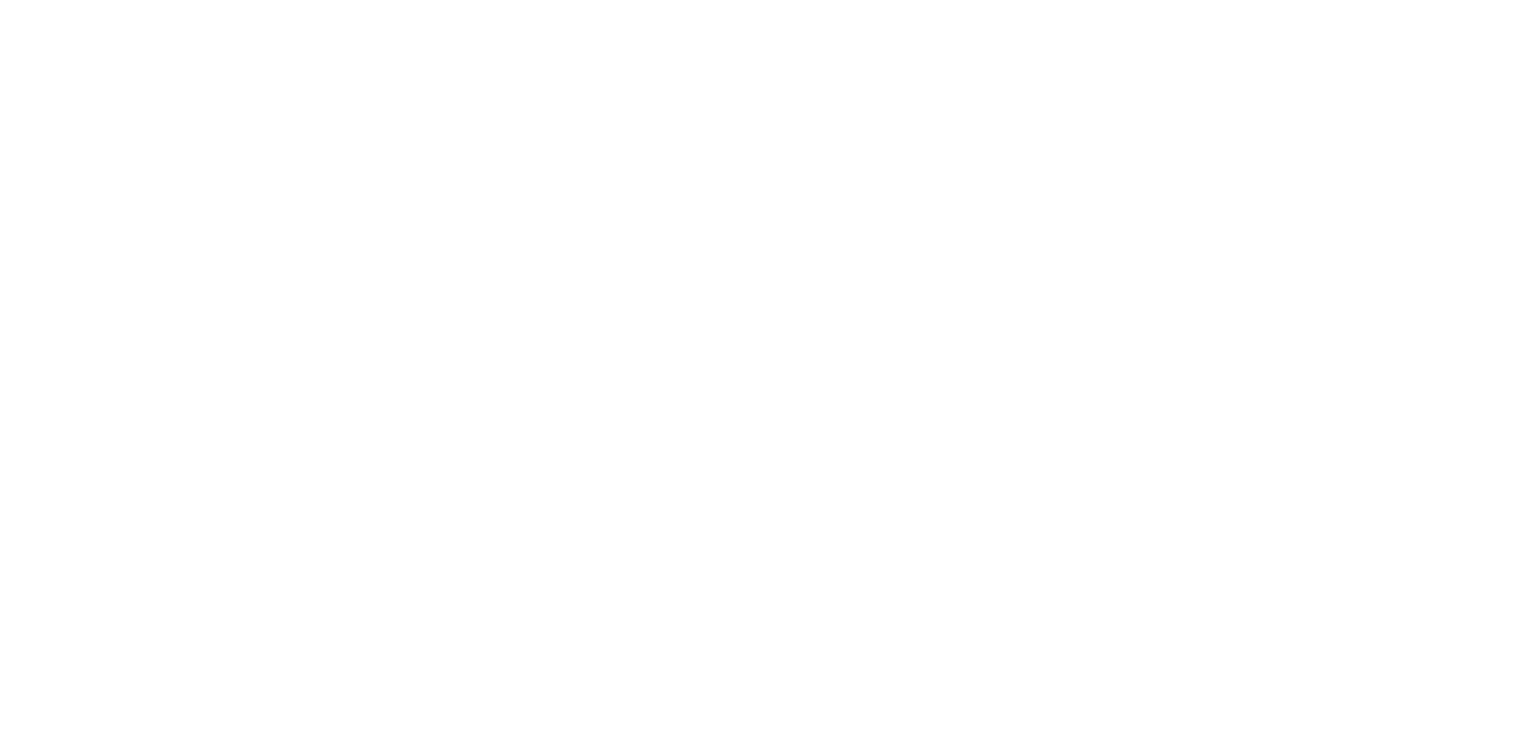 scroll, scrollTop: 0, scrollLeft: 0, axis: both 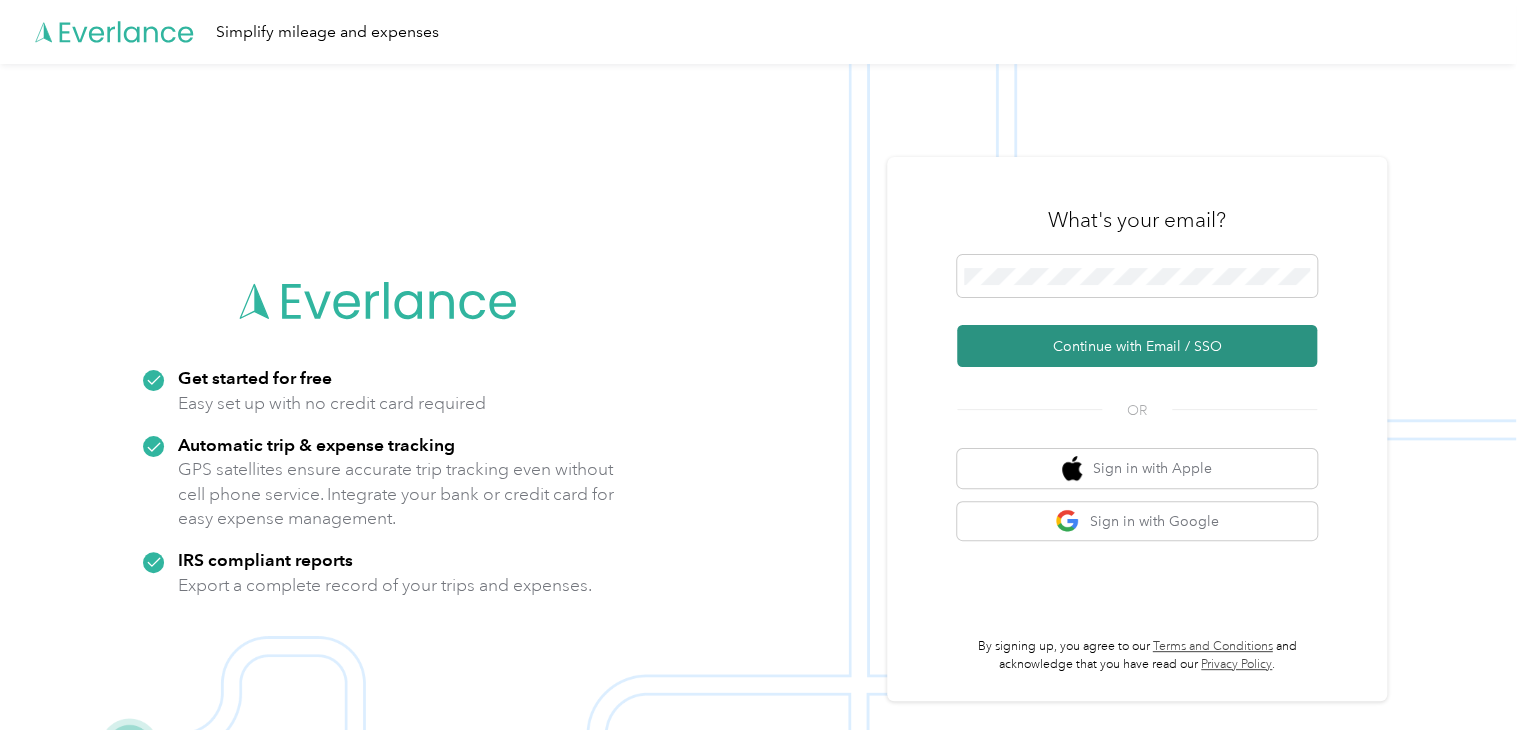 click on "Continue with Email / SSO" at bounding box center (1137, 346) 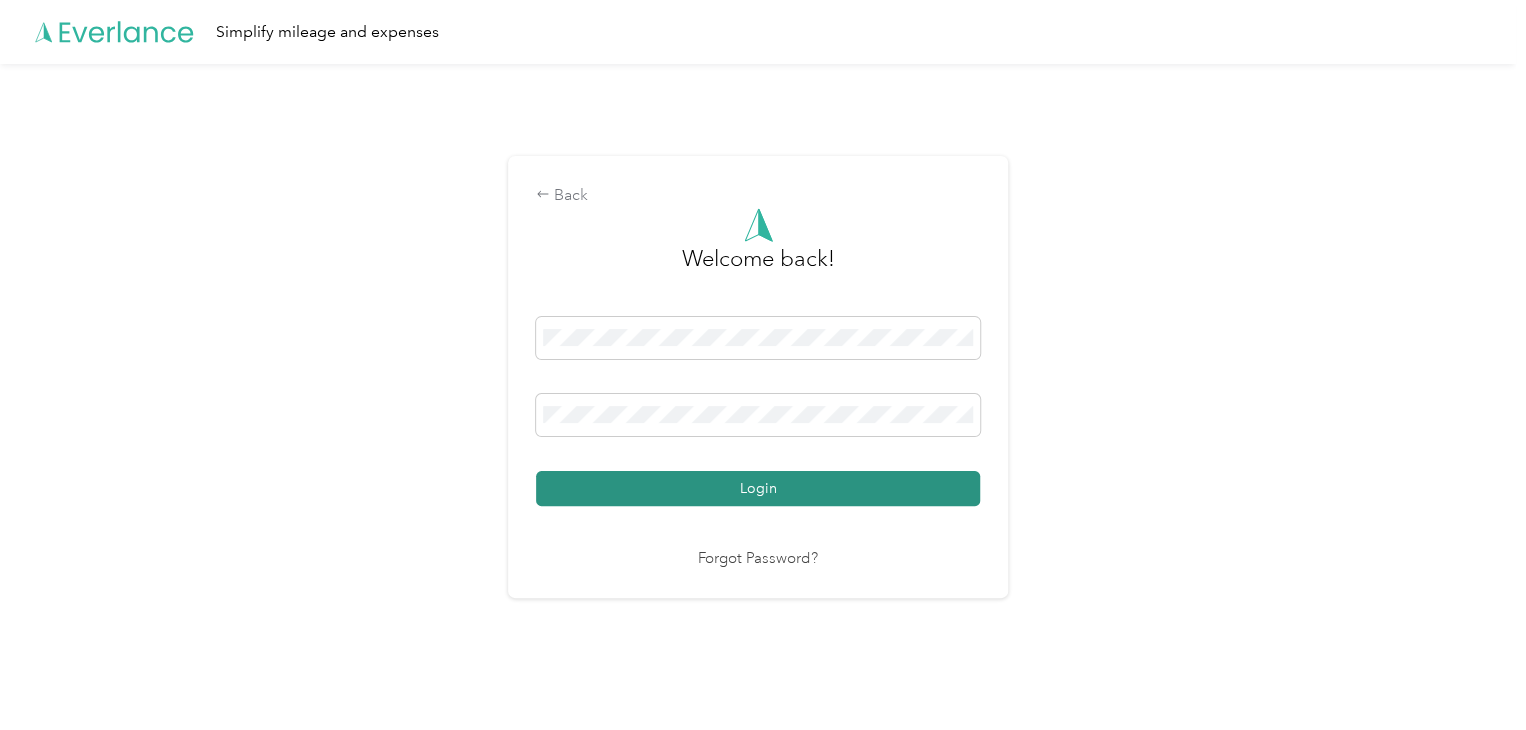 click on "Login" at bounding box center [758, 488] 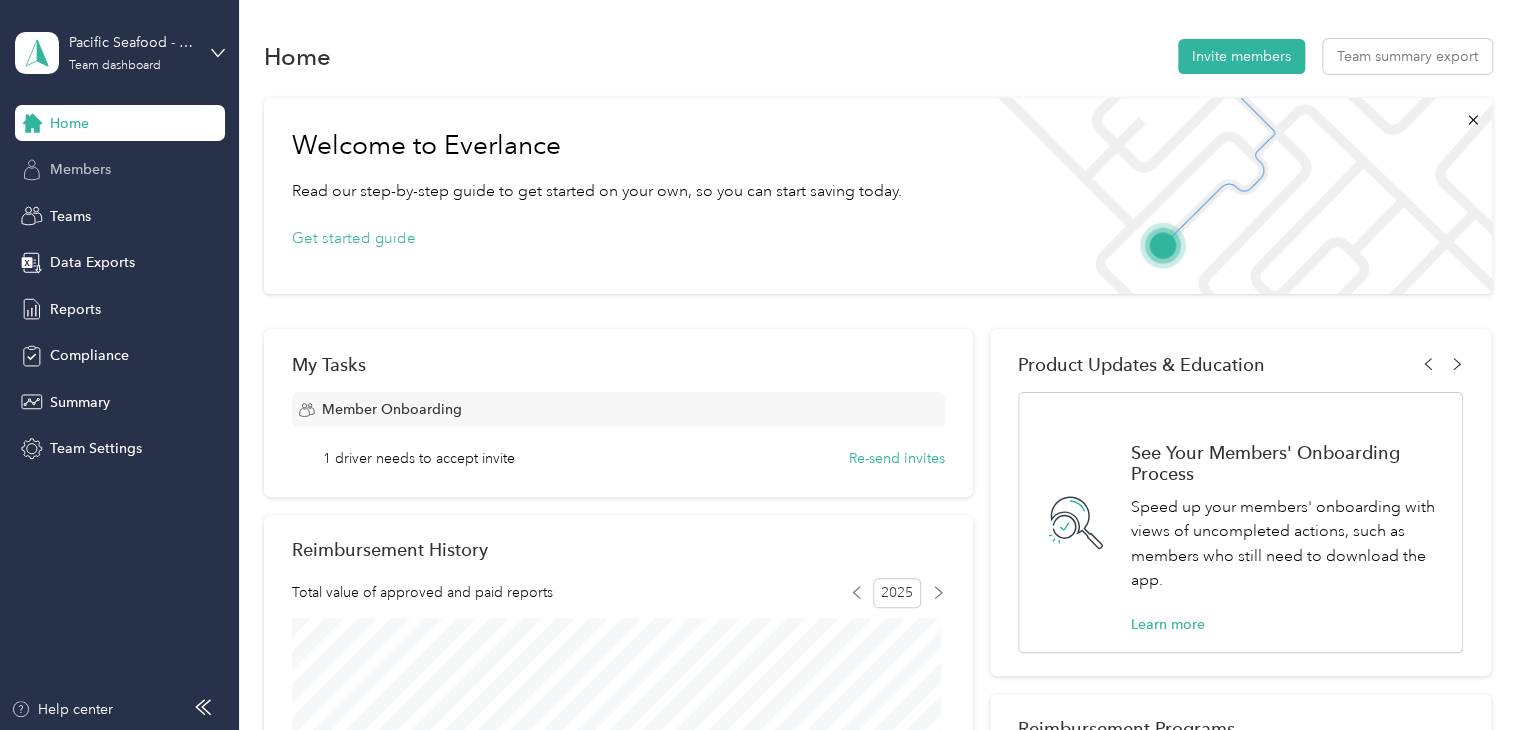 click on "Members" at bounding box center [80, 169] 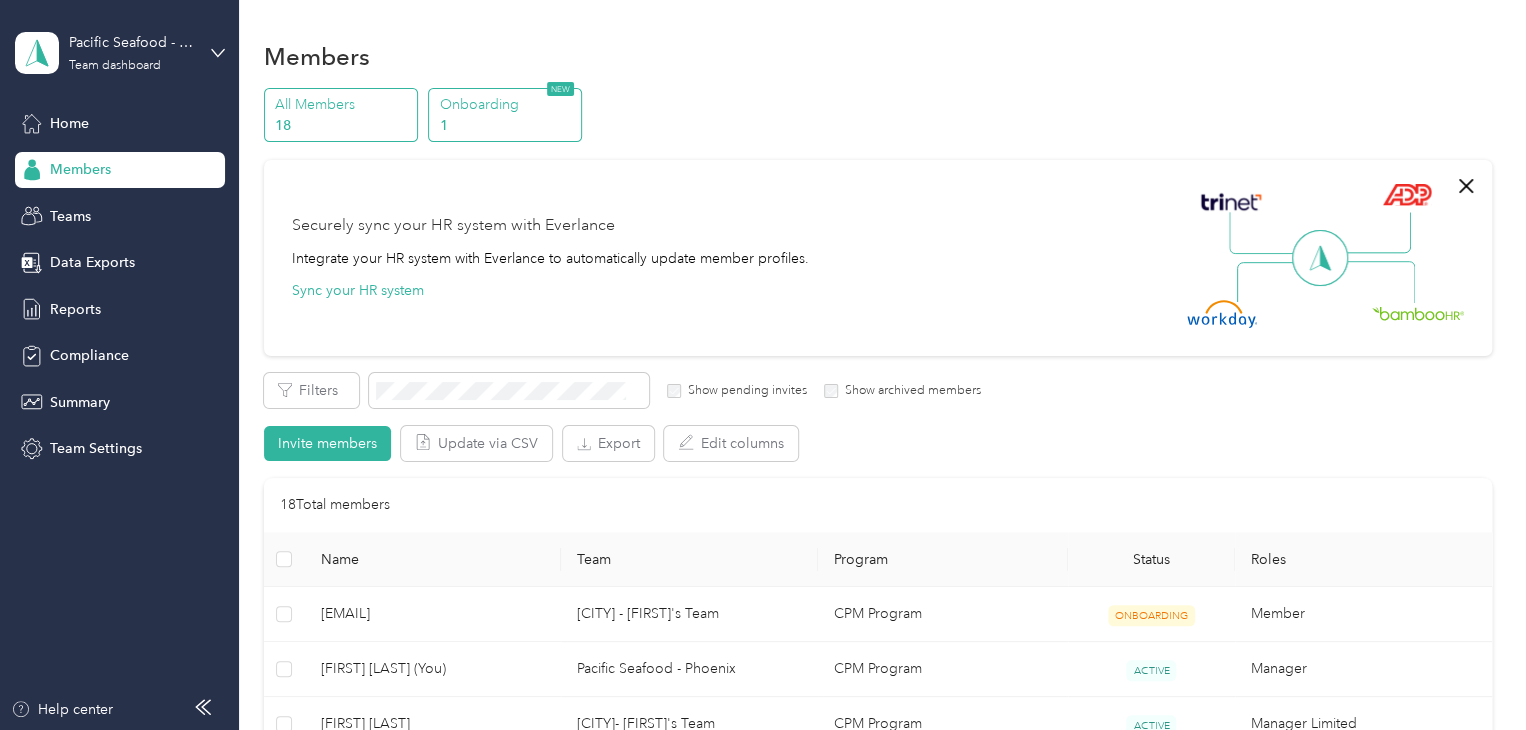 click on "1" at bounding box center (508, 125) 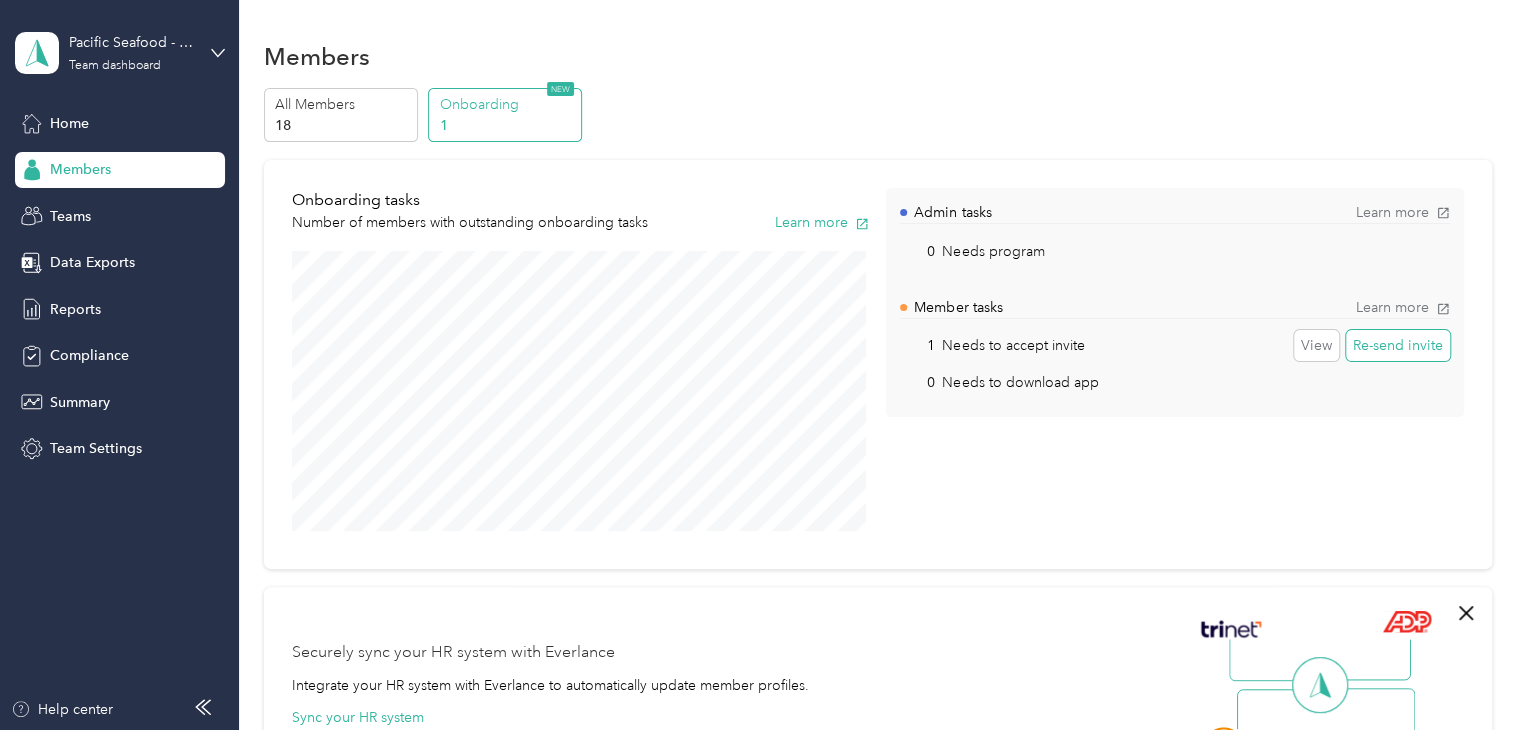 click on "Re-send invite" at bounding box center [1398, 346] 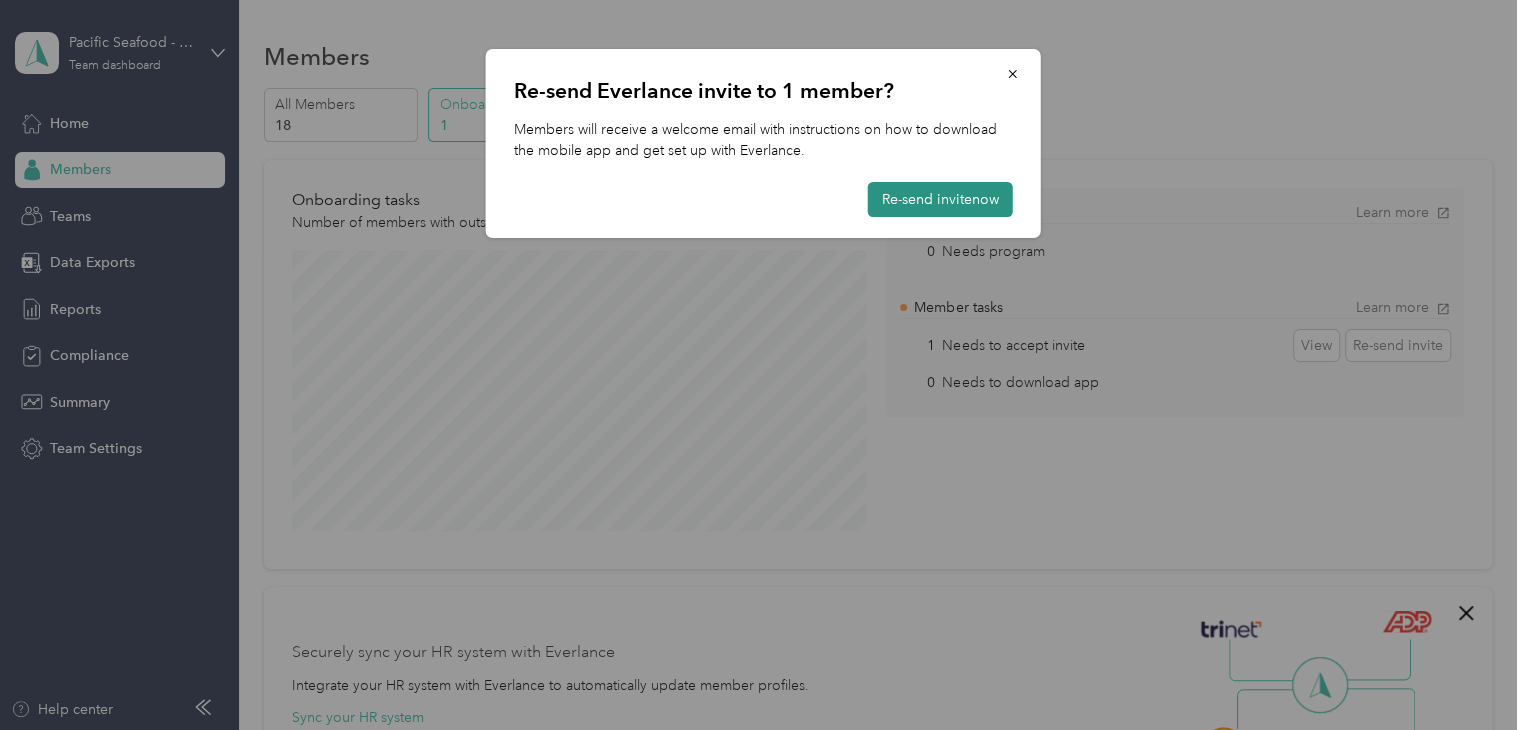 click on "Re-send invite  now" at bounding box center (940, 199) 